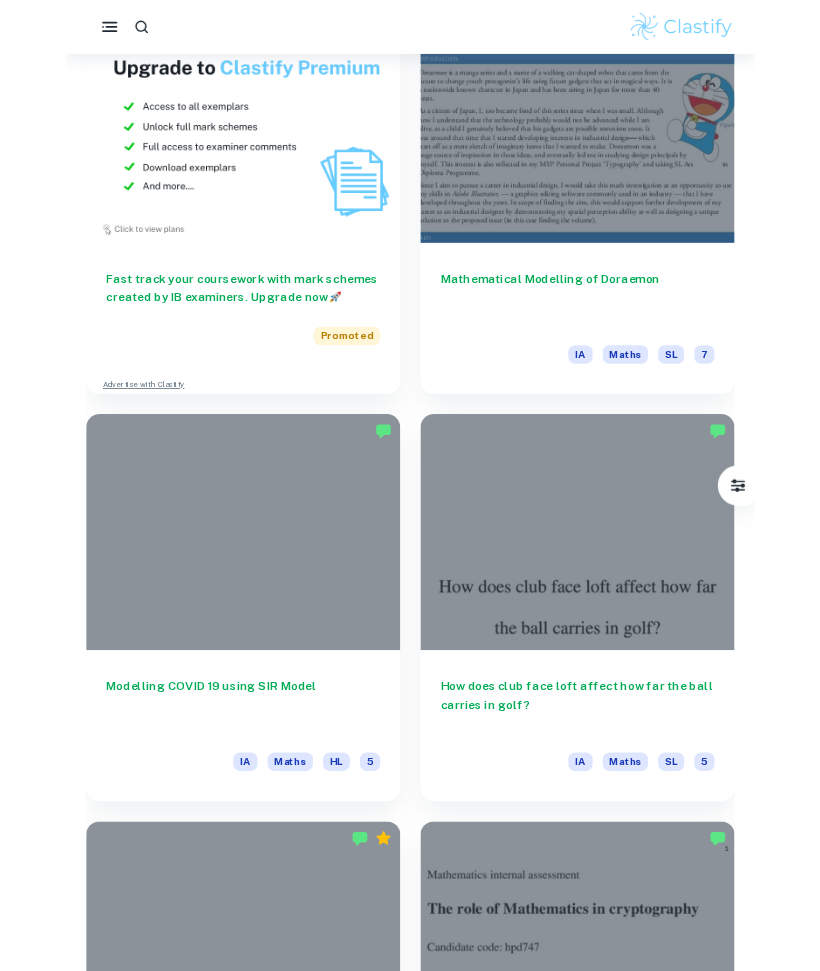 scroll, scrollTop: 2065, scrollLeft: 0, axis: vertical 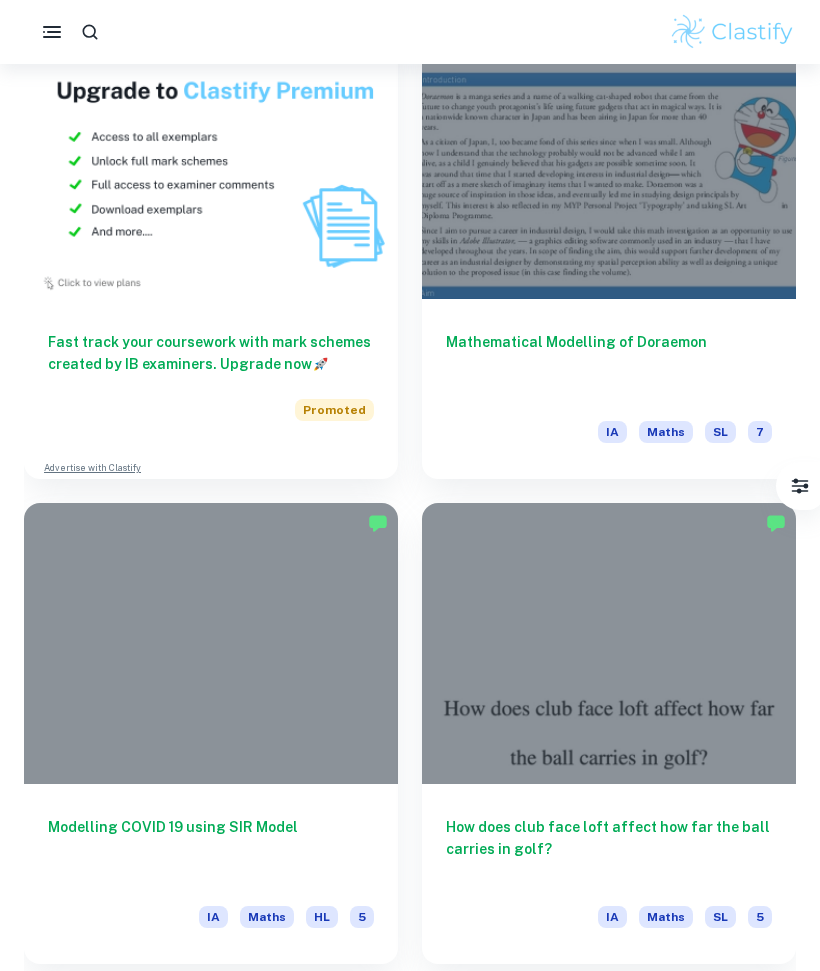 click on "Mathematical Modelling of Doraemon IA Maths SL 7" at bounding box center (609, 389) 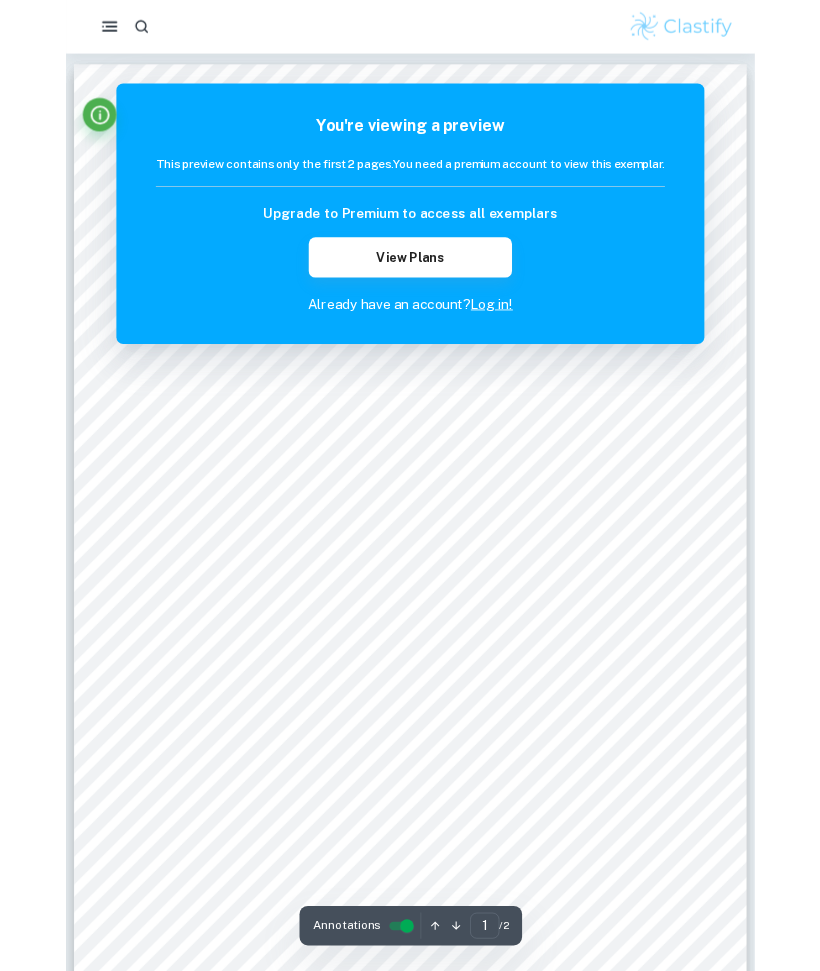 scroll, scrollTop: 0, scrollLeft: 0, axis: both 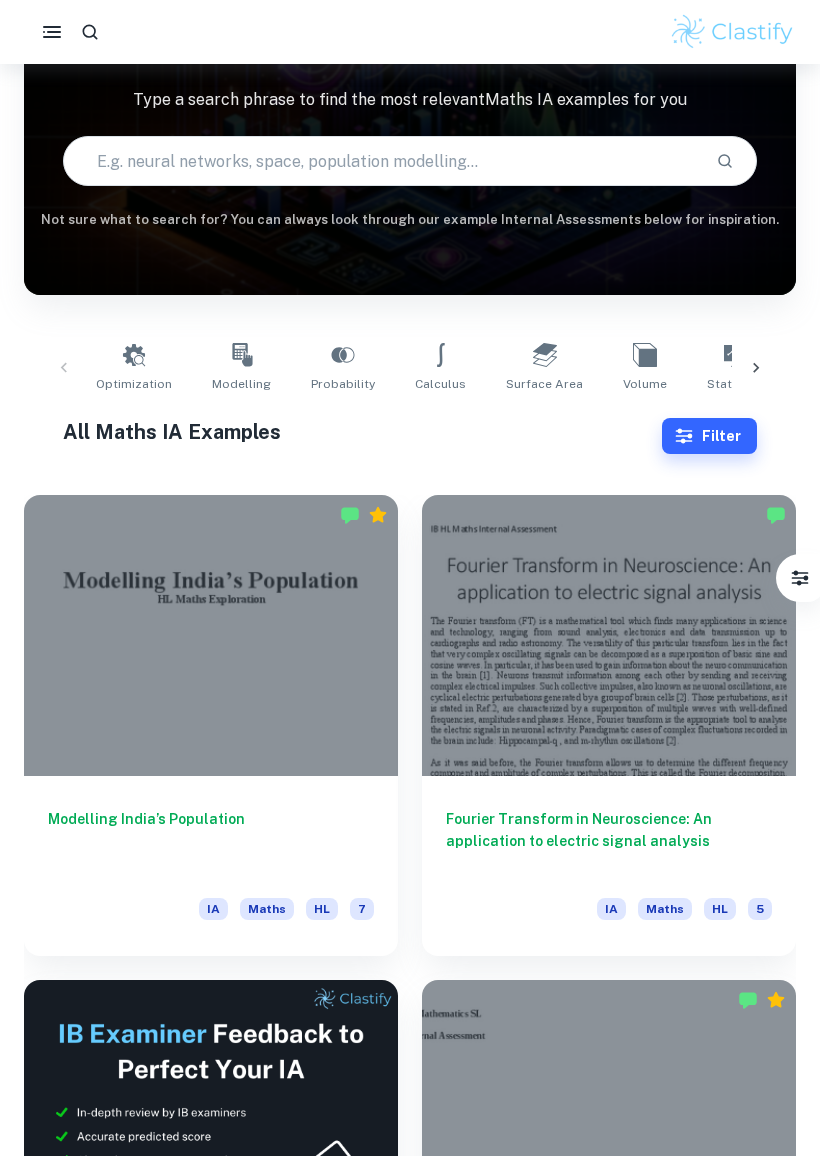 click at bounding box center (211, 635) 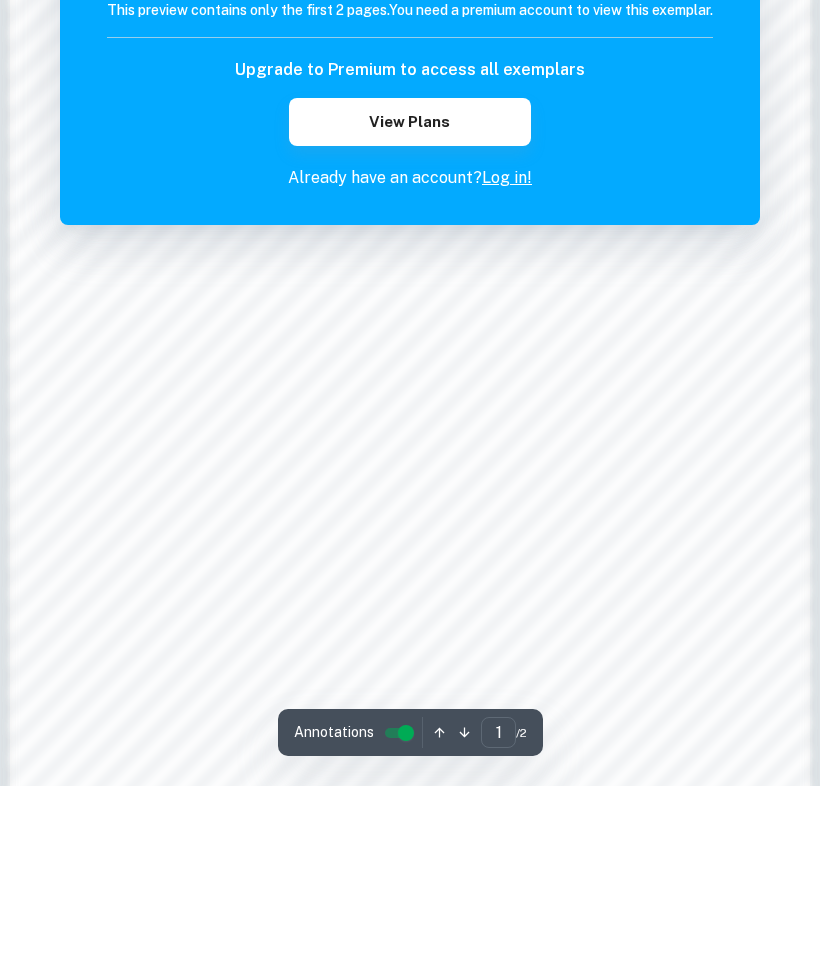 scroll, scrollTop: 1523, scrollLeft: 0, axis: vertical 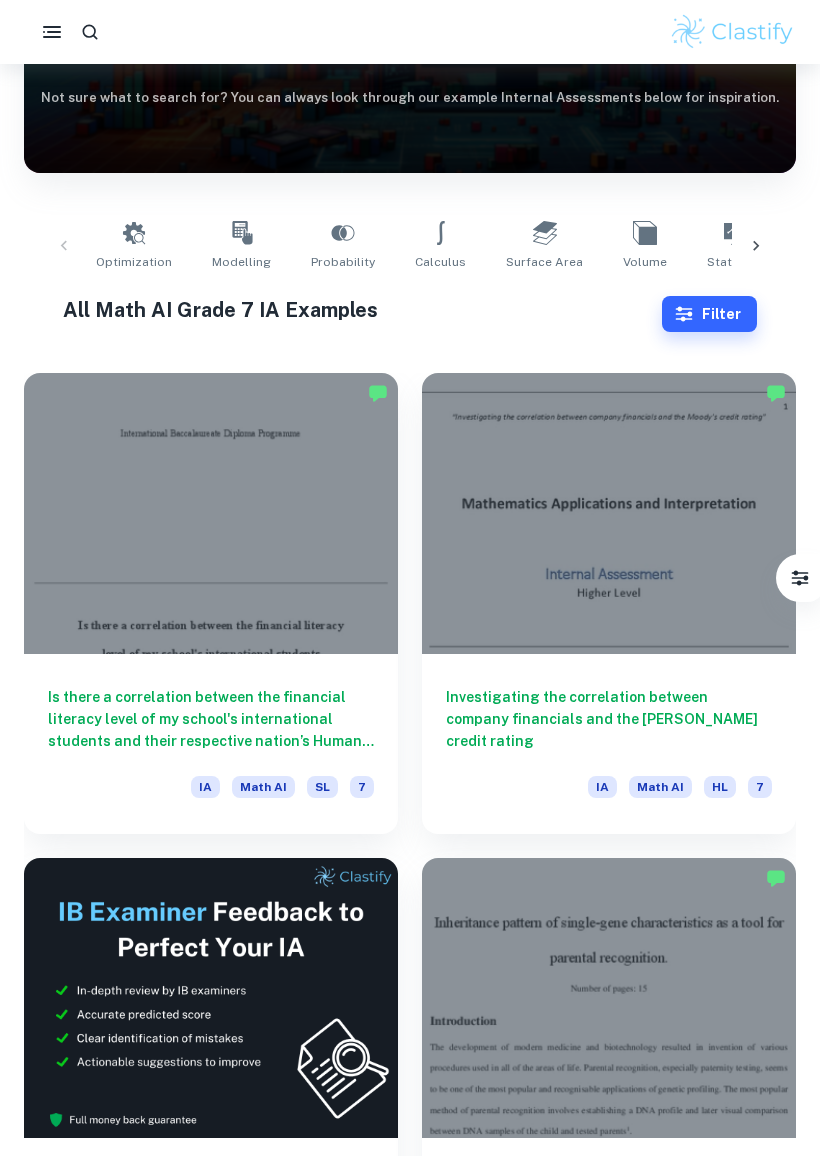 click at bounding box center [211, 513] 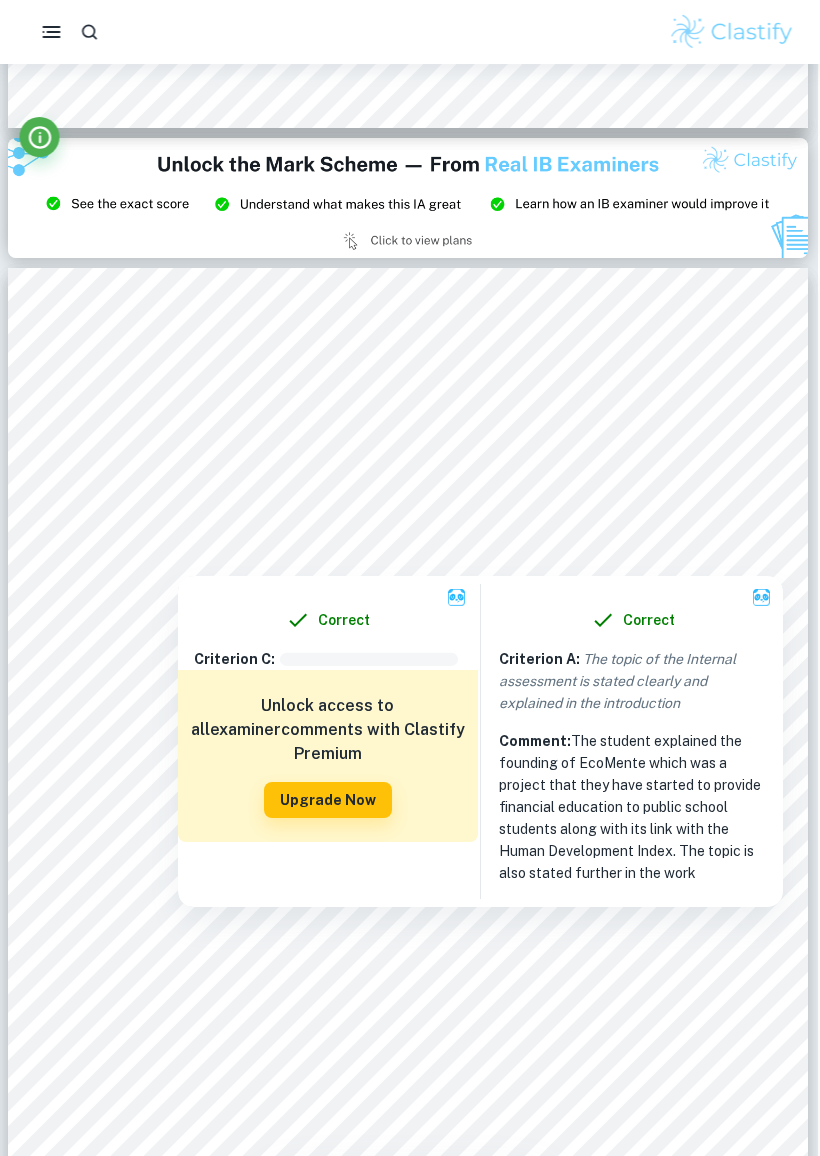 scroll, scrollTop: 2166, scrollLeft: 2, axis: both 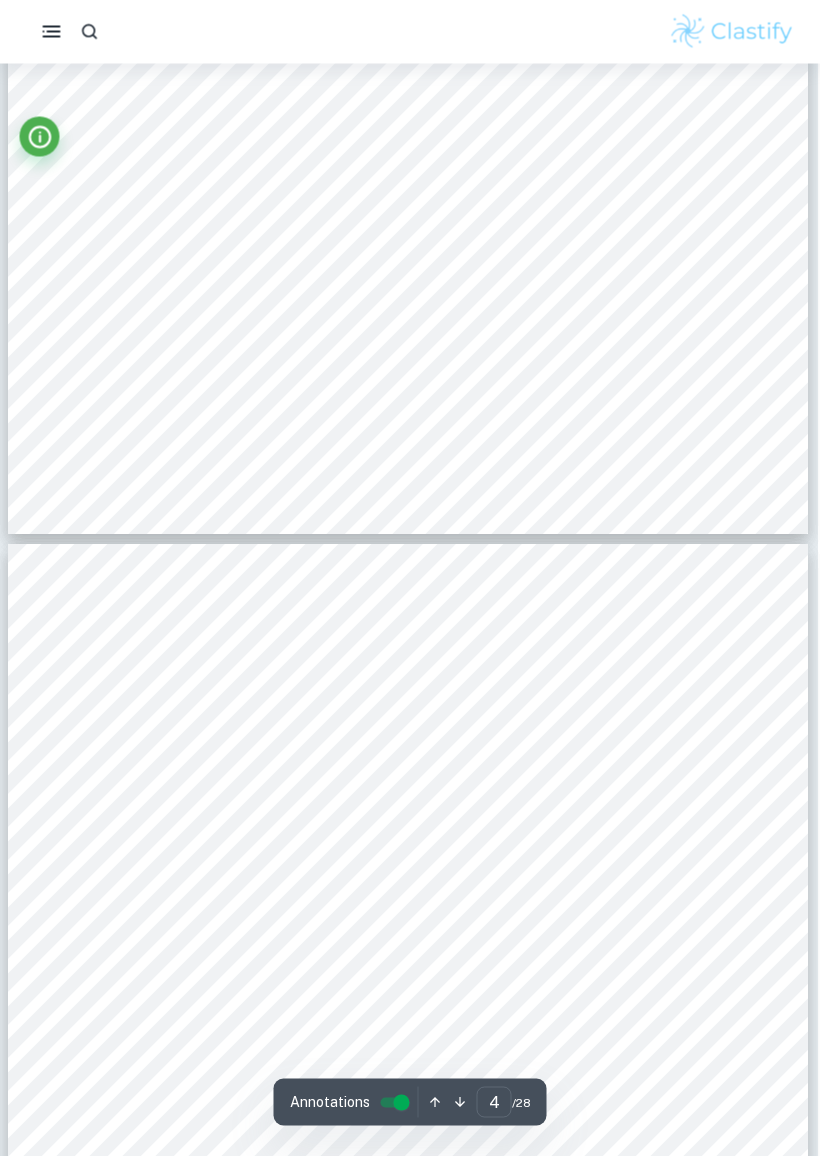 type on "3" 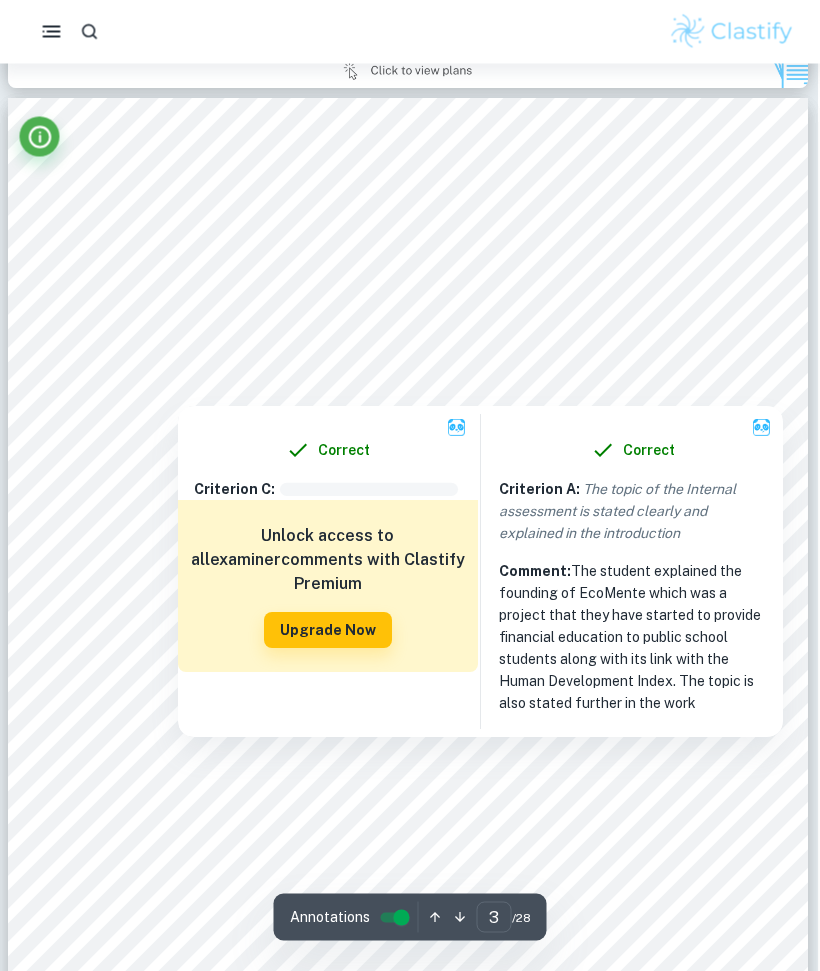 scroll, scrollTop: 2336, scrollLeft: 2, axis: both 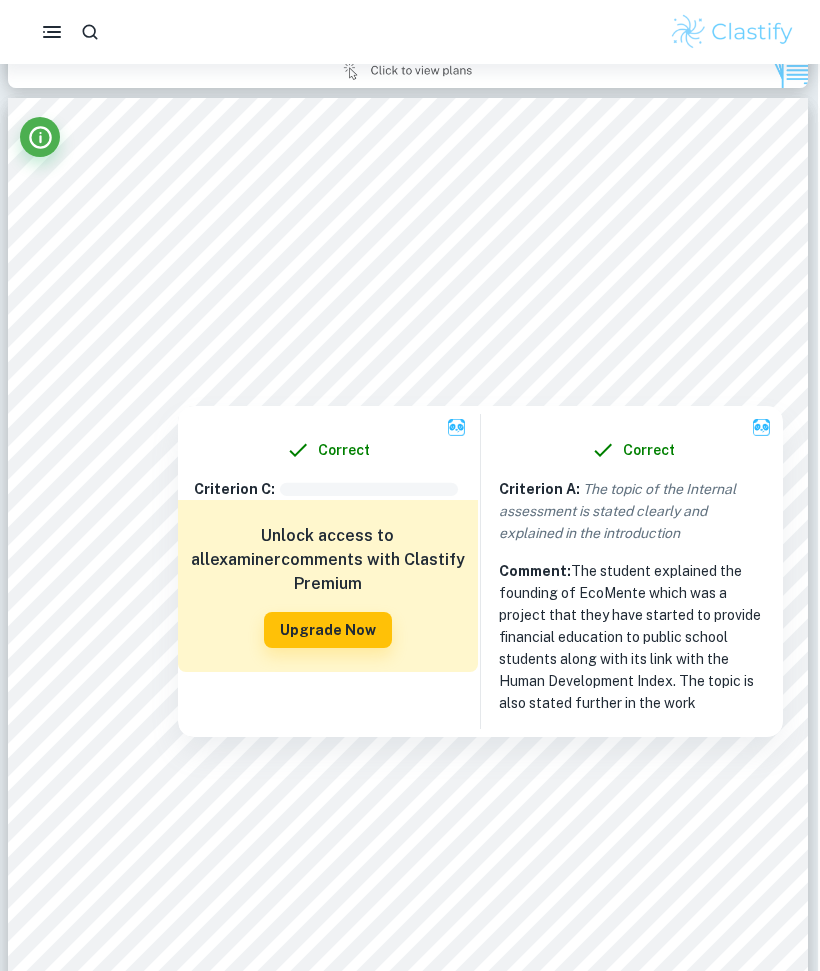 click on "Upgrade Now" at bounding box center (328, 630) 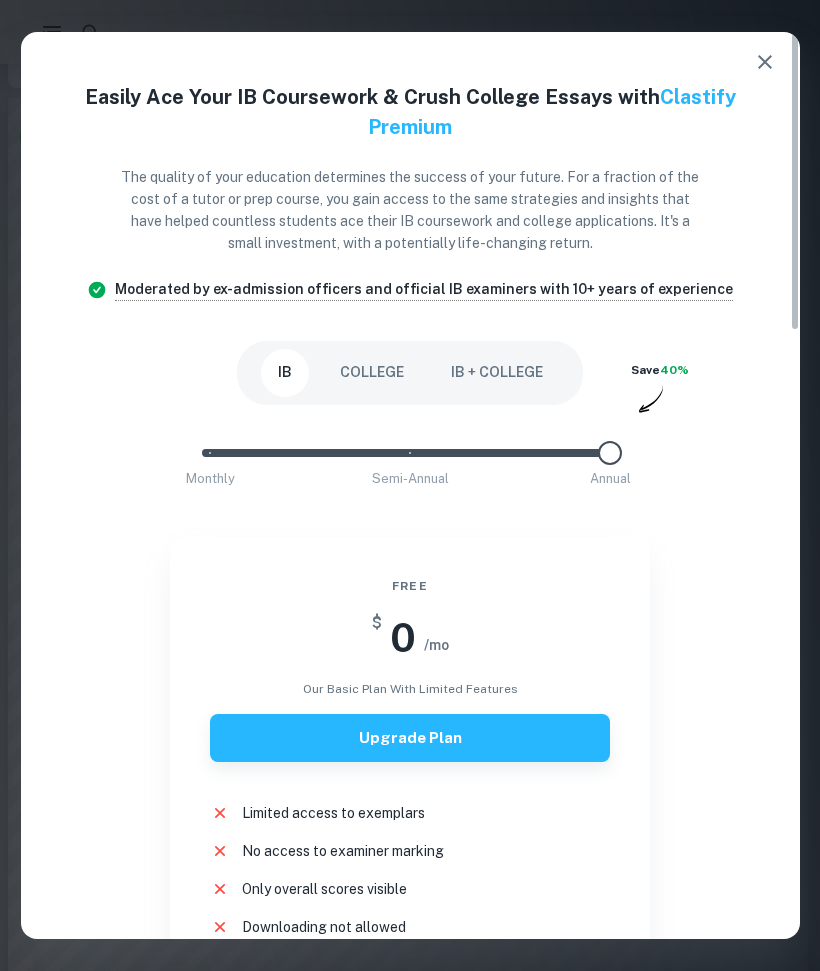click on "IB" at bounding box center (285, 373) 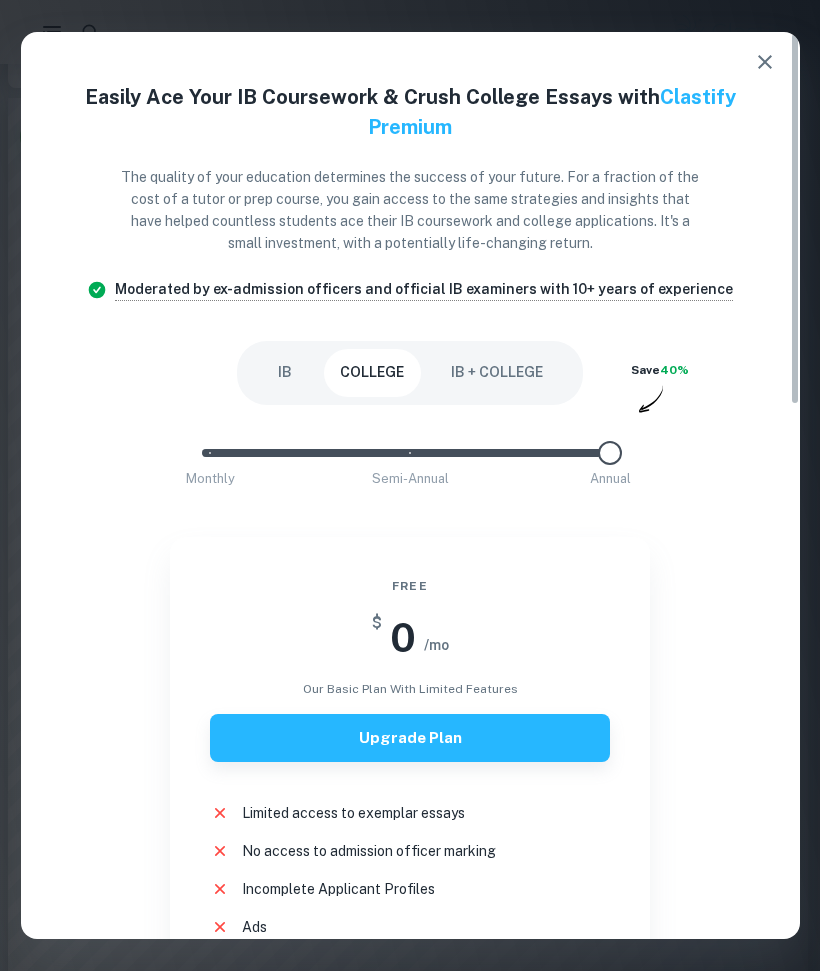 click on "IB" at bounding box center [285, 373] 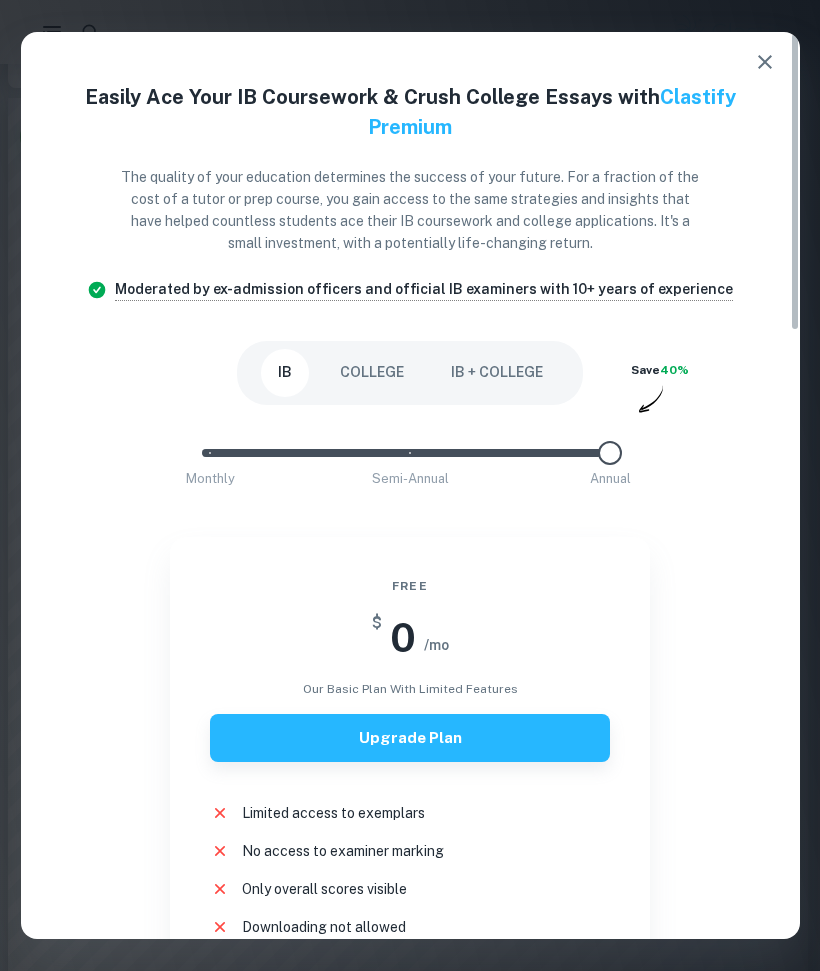 scroll, scrollTop: 0, scrollLeft: 0, axis: both 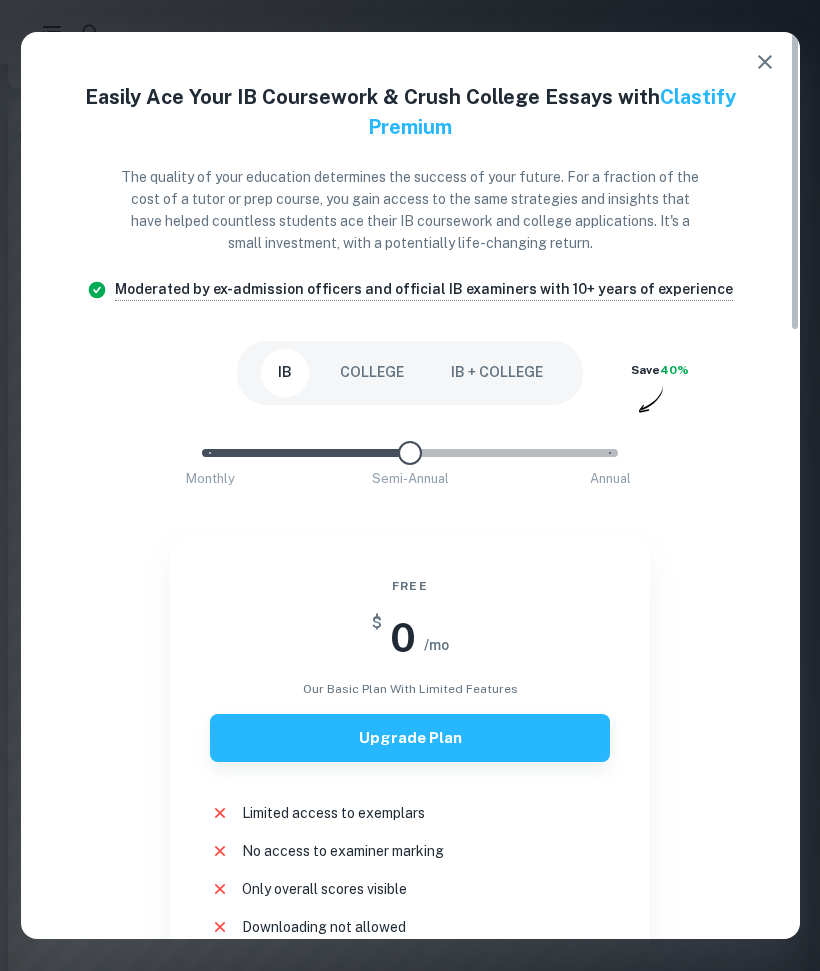 click at bounding box center (302, 453) 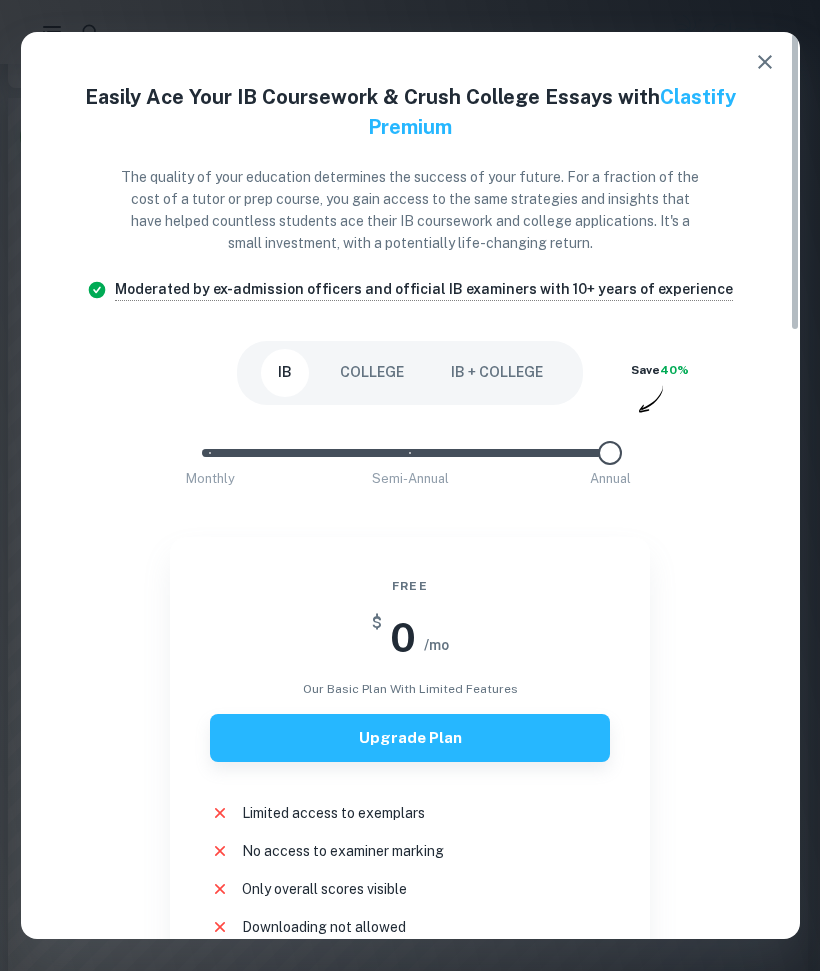 scroll, scrollTop: 0, scrollLeft: 0, axis: both 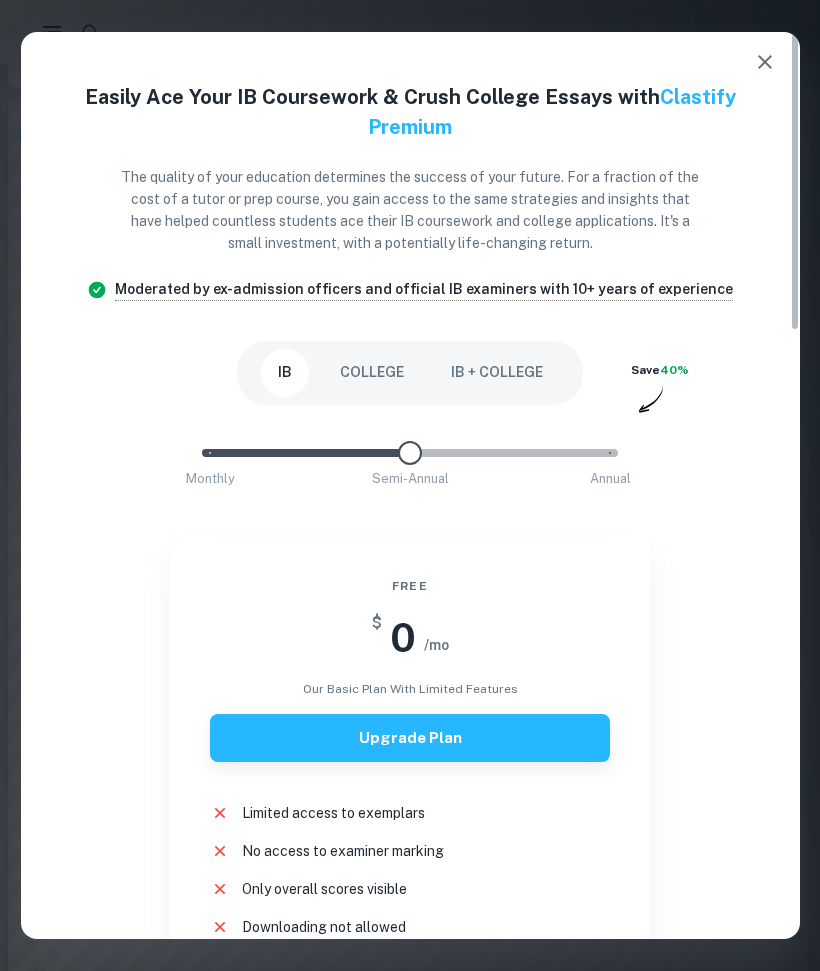 type on "1" 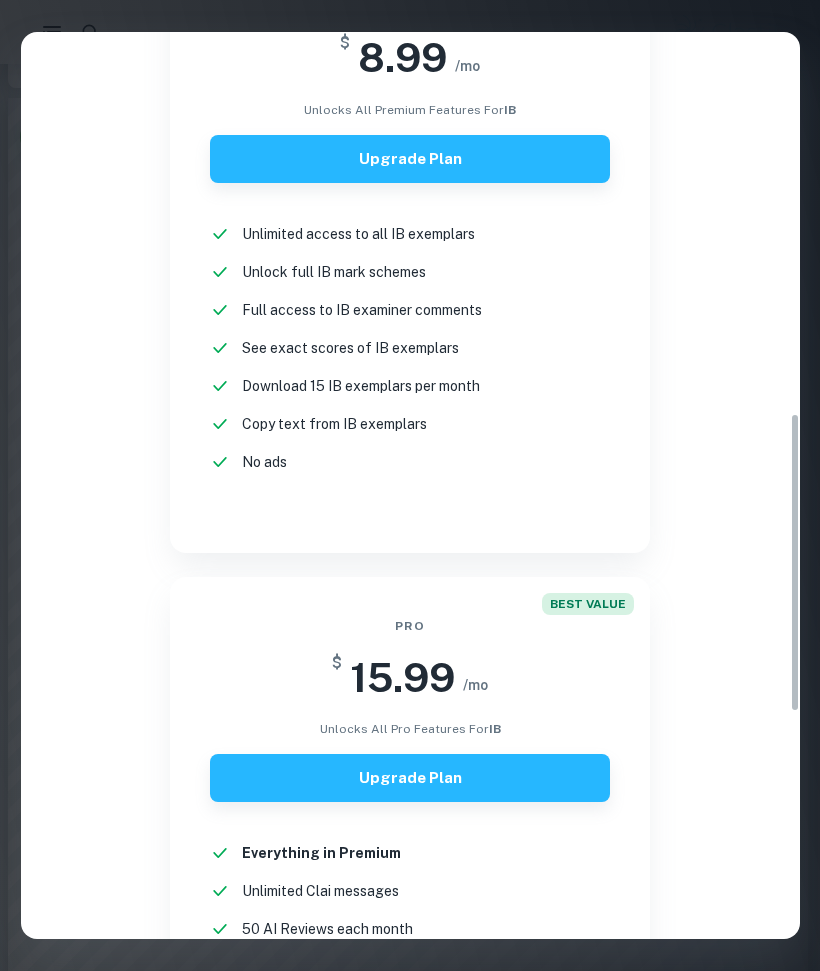 scroll, scrollTop: 1028, scrollLeft: 0, axis: vertical 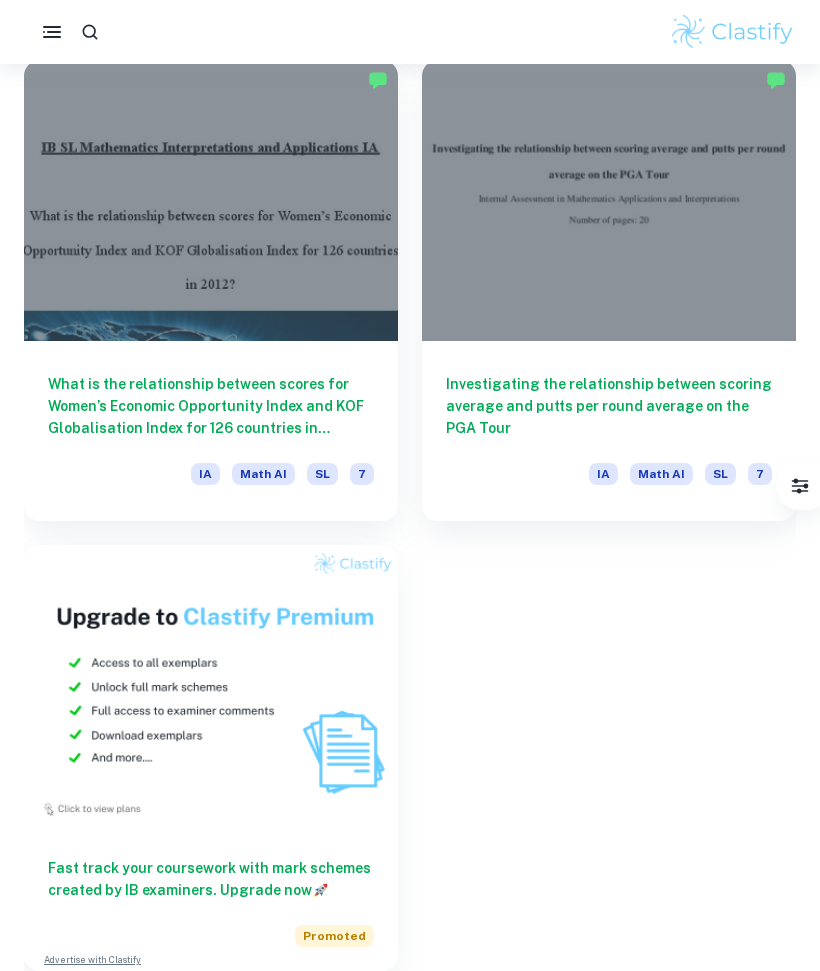 click at bounding box center [211, 685] 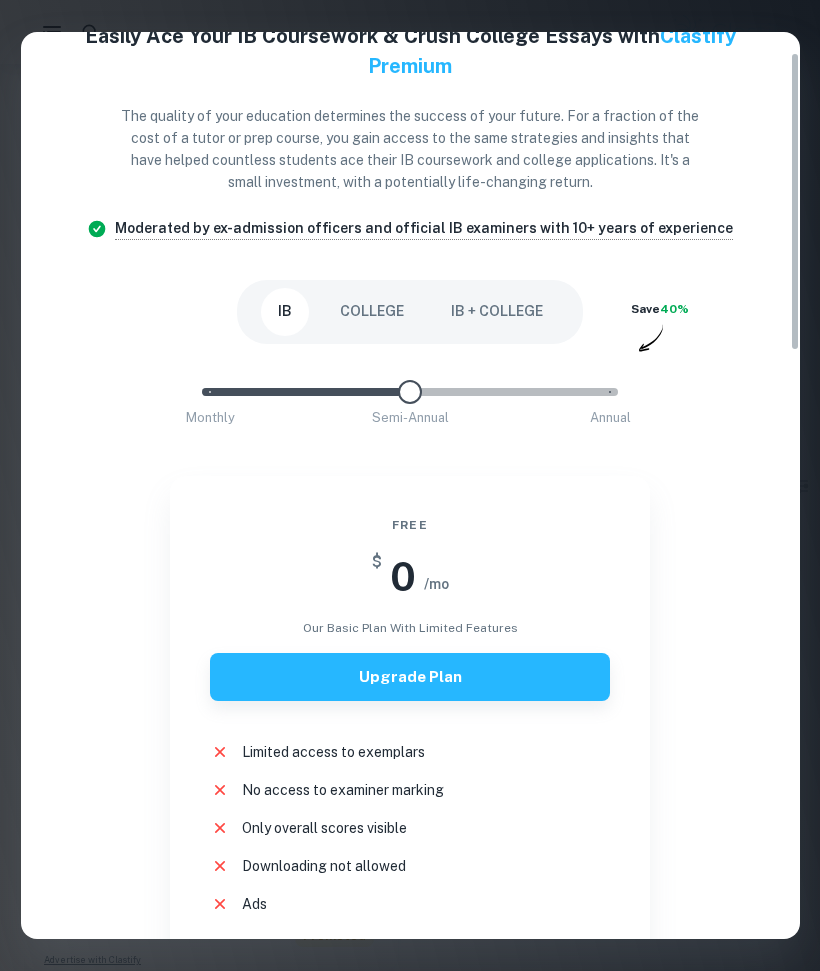 scroll, scrollTop: 62, scrollLeft: 0, axis: vertical 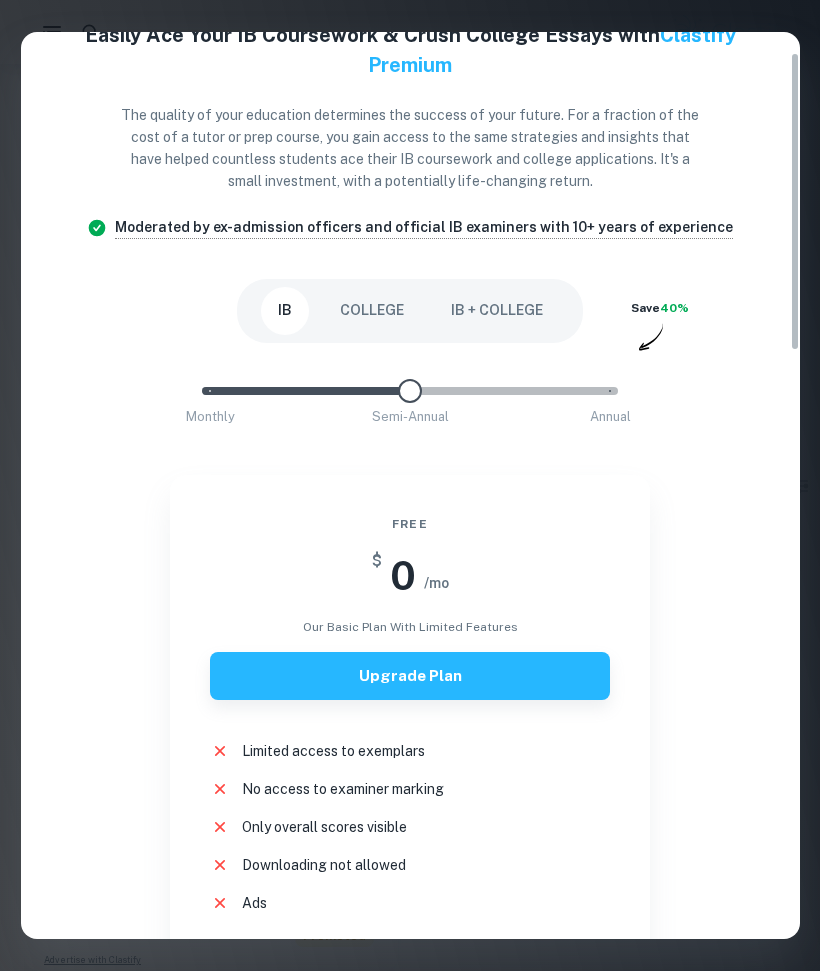 click on "IB + COLLEGE" at bounding box center (497, 311) 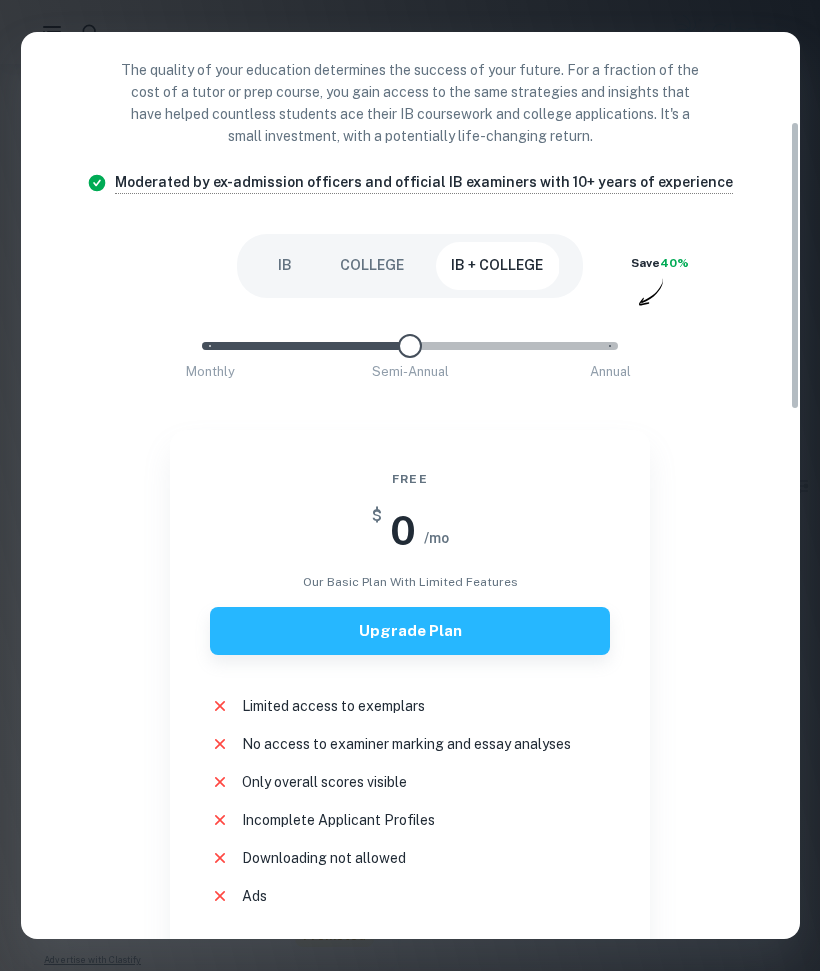 scroll, scrollTop: 106, scrollLeft: 0, axis: vertical 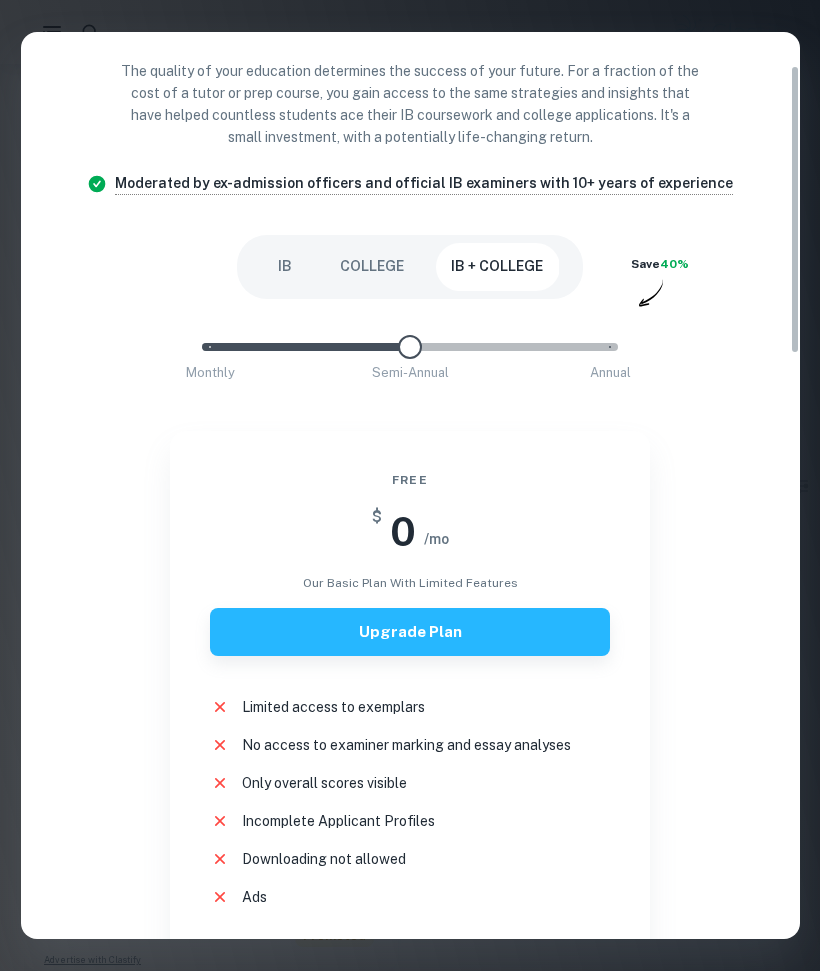 click on "COLLEGE" at bounding box center [372, 267] 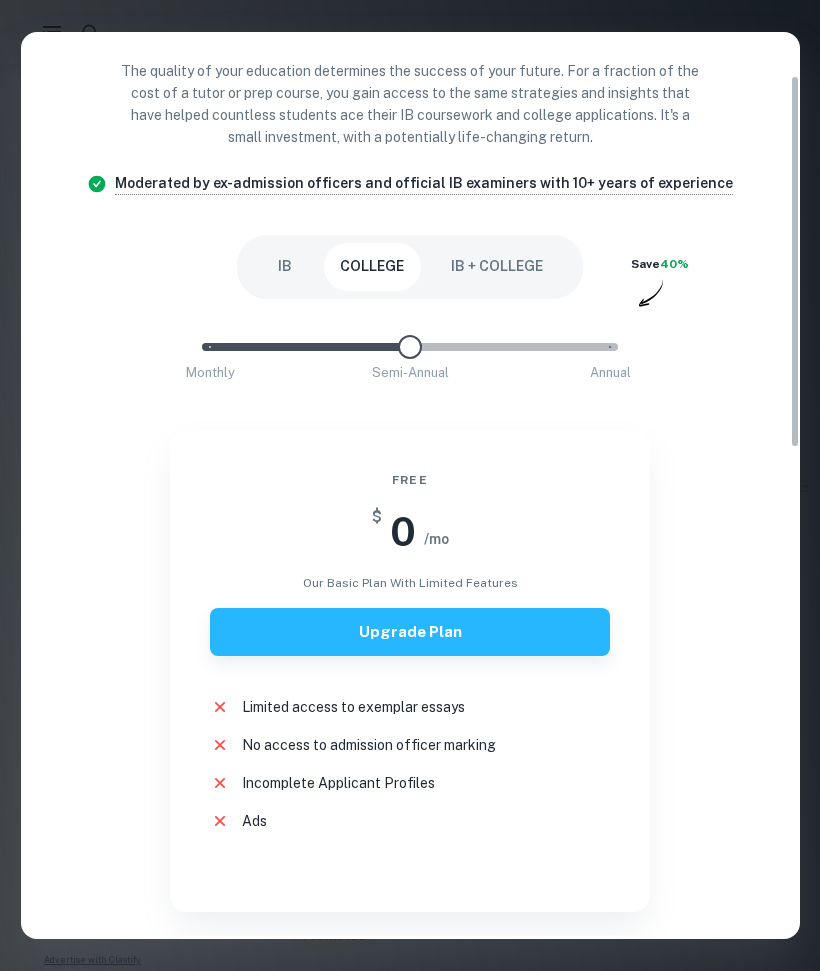 click on "IB" at bounding box center [285, 267] 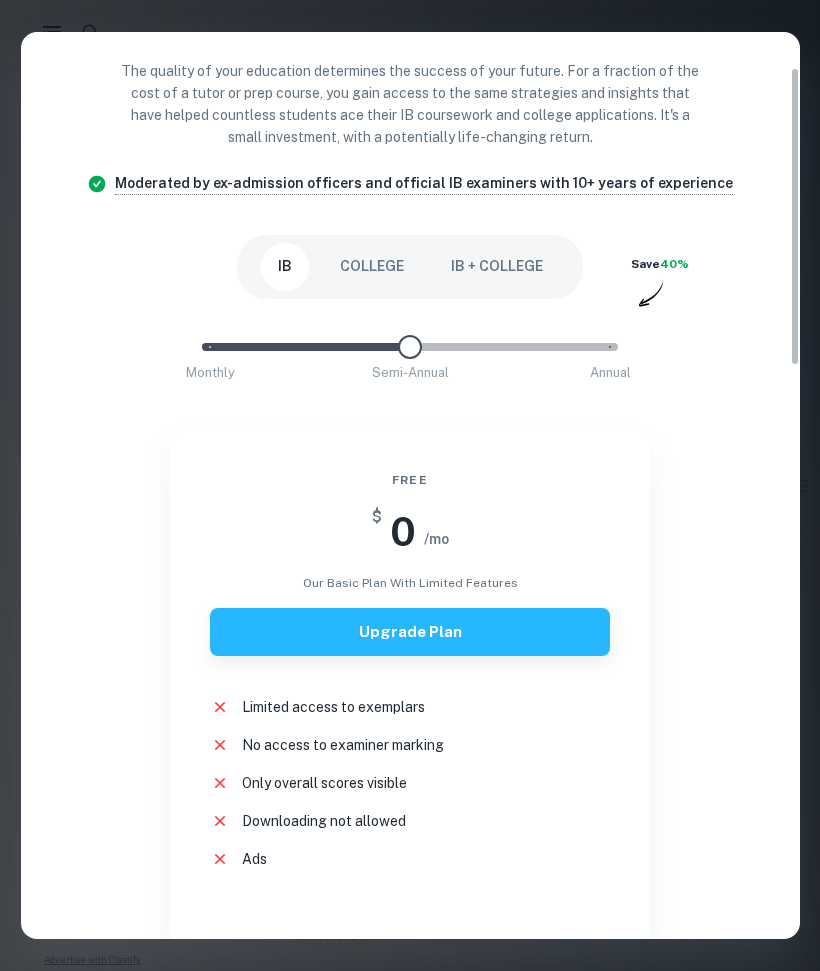 type on "2" 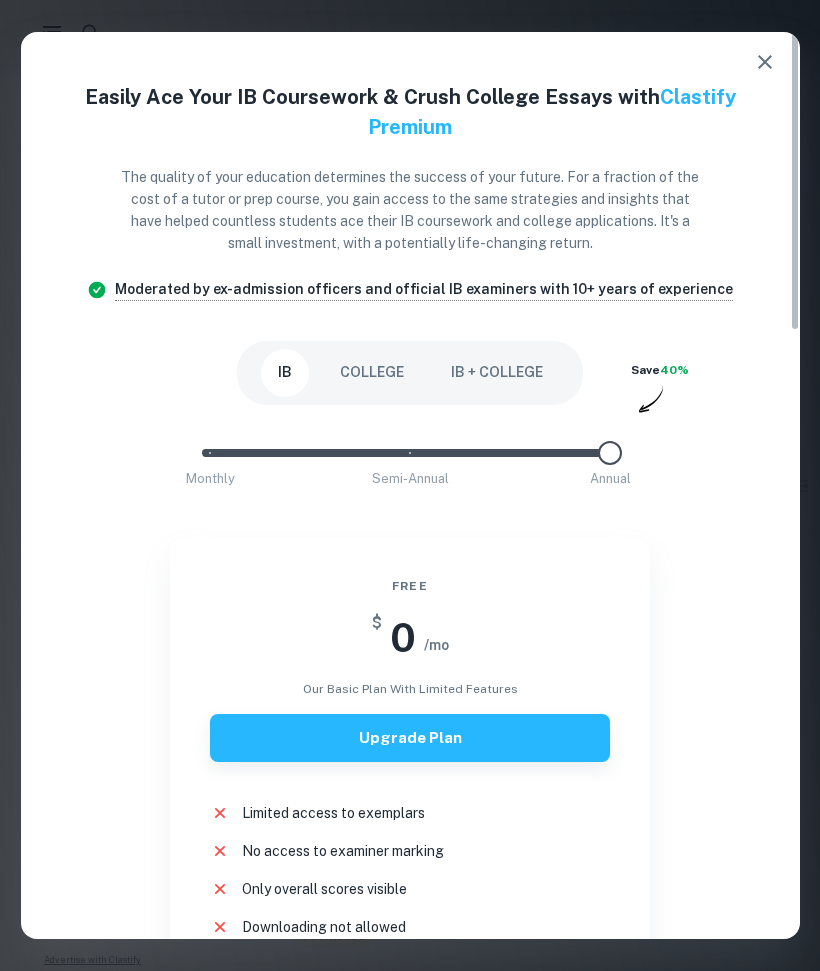 scroll, scrollTop: 0, scrollLeft: 0, axis: both 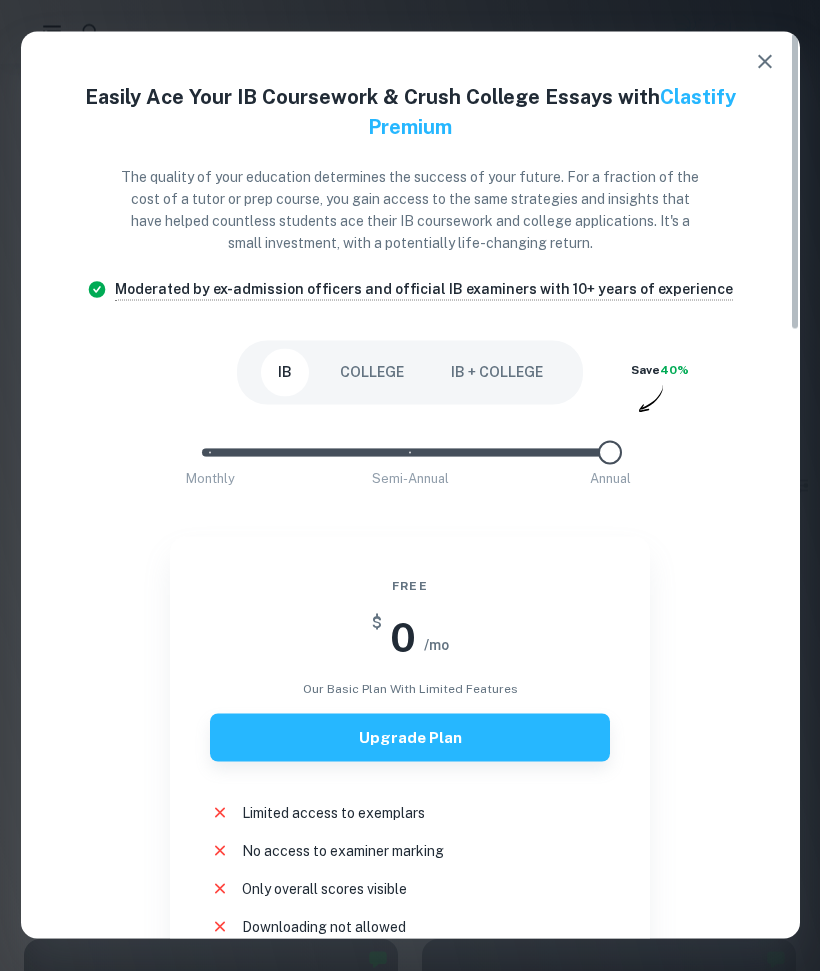 click at bounding box center (765, 62) 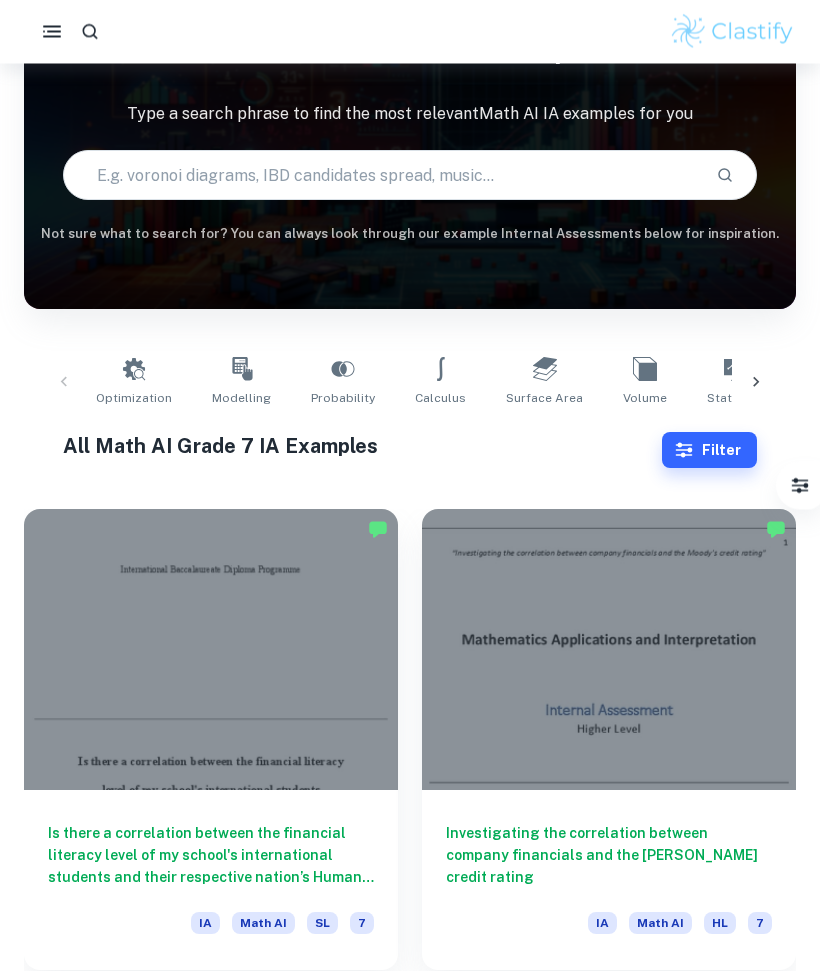 scroll, scrollTop: 121, scrollLeft: 0, axis: vertical 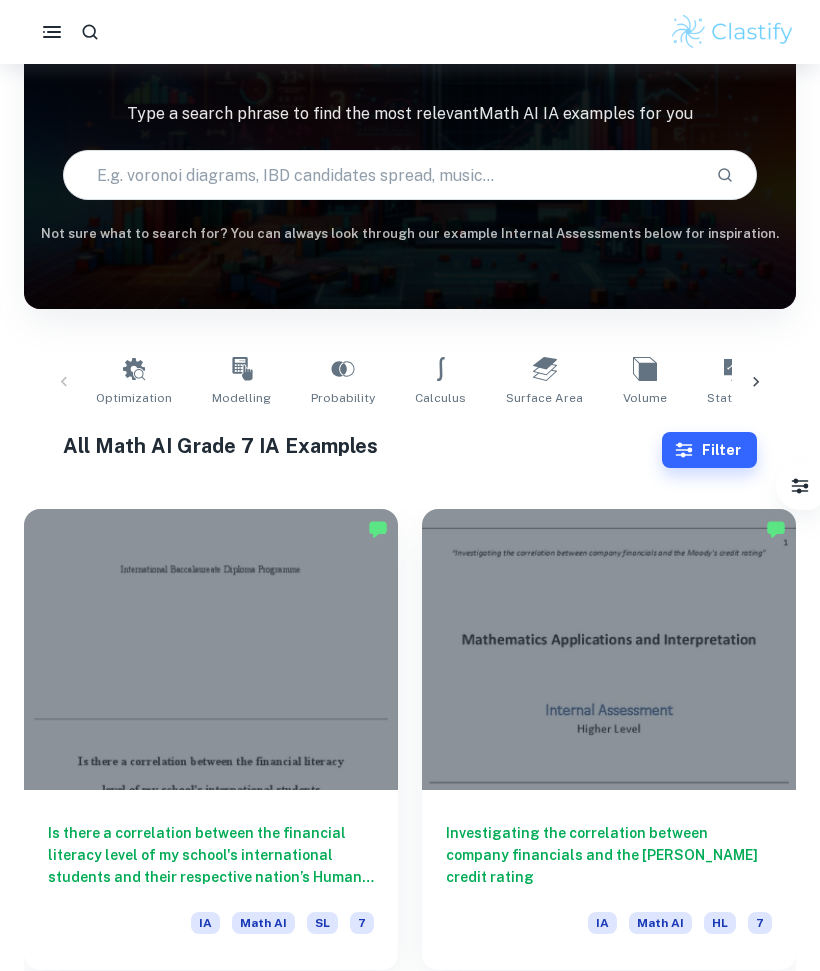click at bounding box center [211, 649] 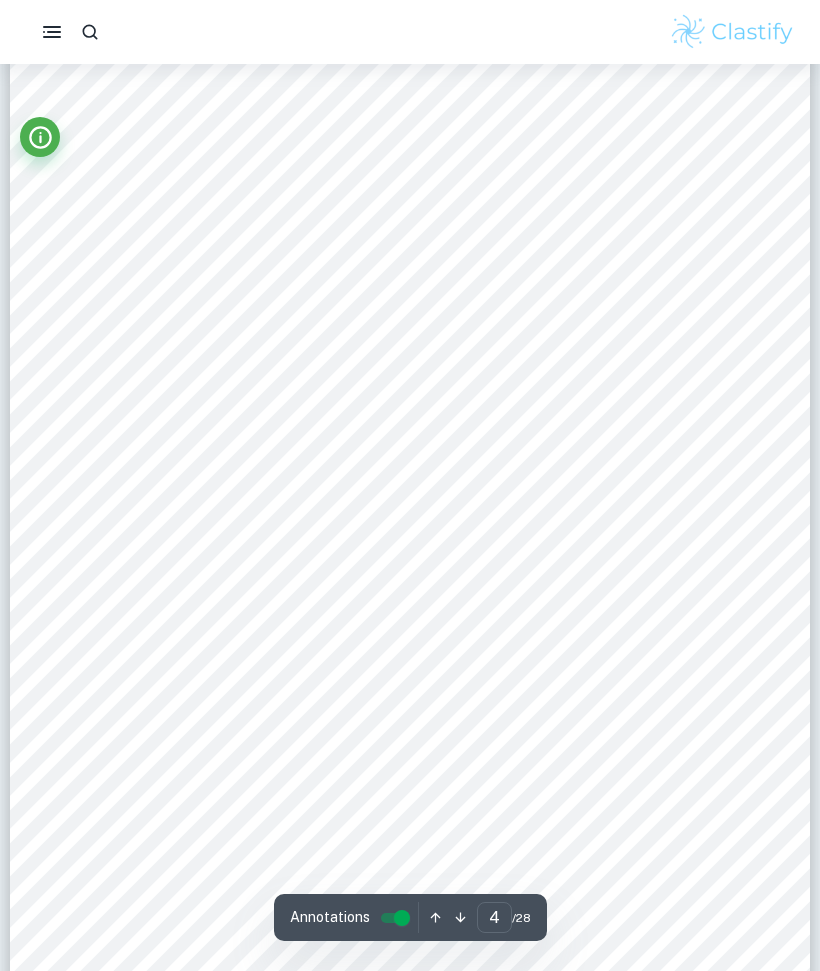 scroll, scrollTop: 2995, scrollLeft: 0, axis: vertical 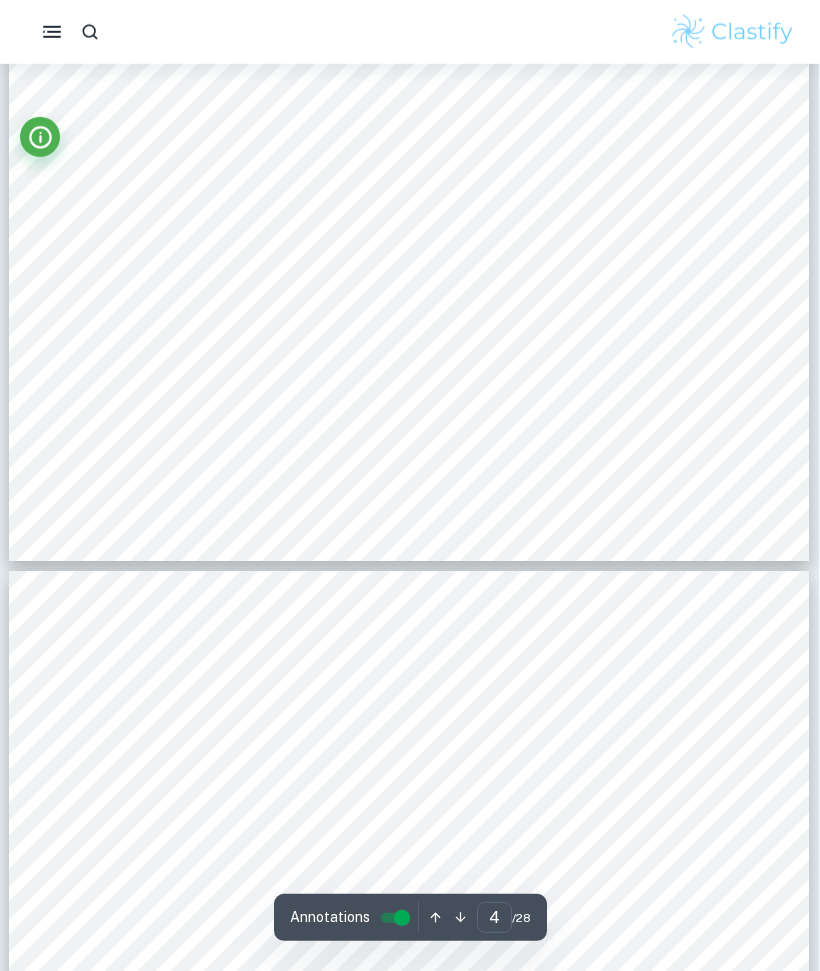 type on "3" 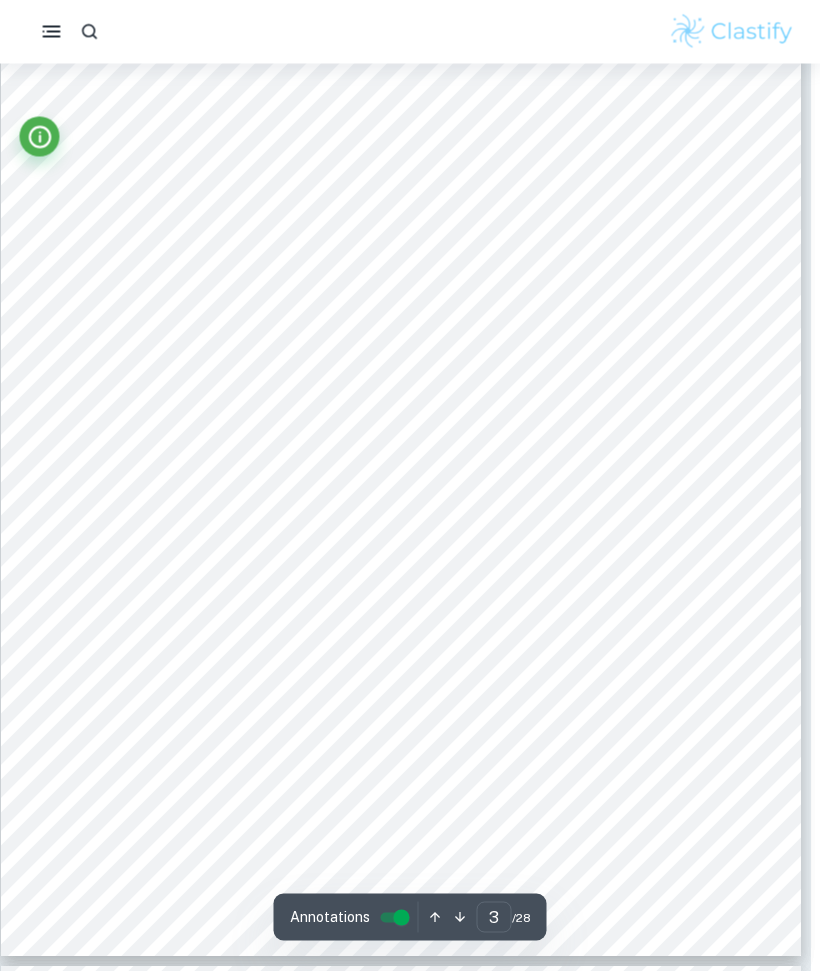 scroll, scrollTop: 2474, scrollLeft: 9, axis: both 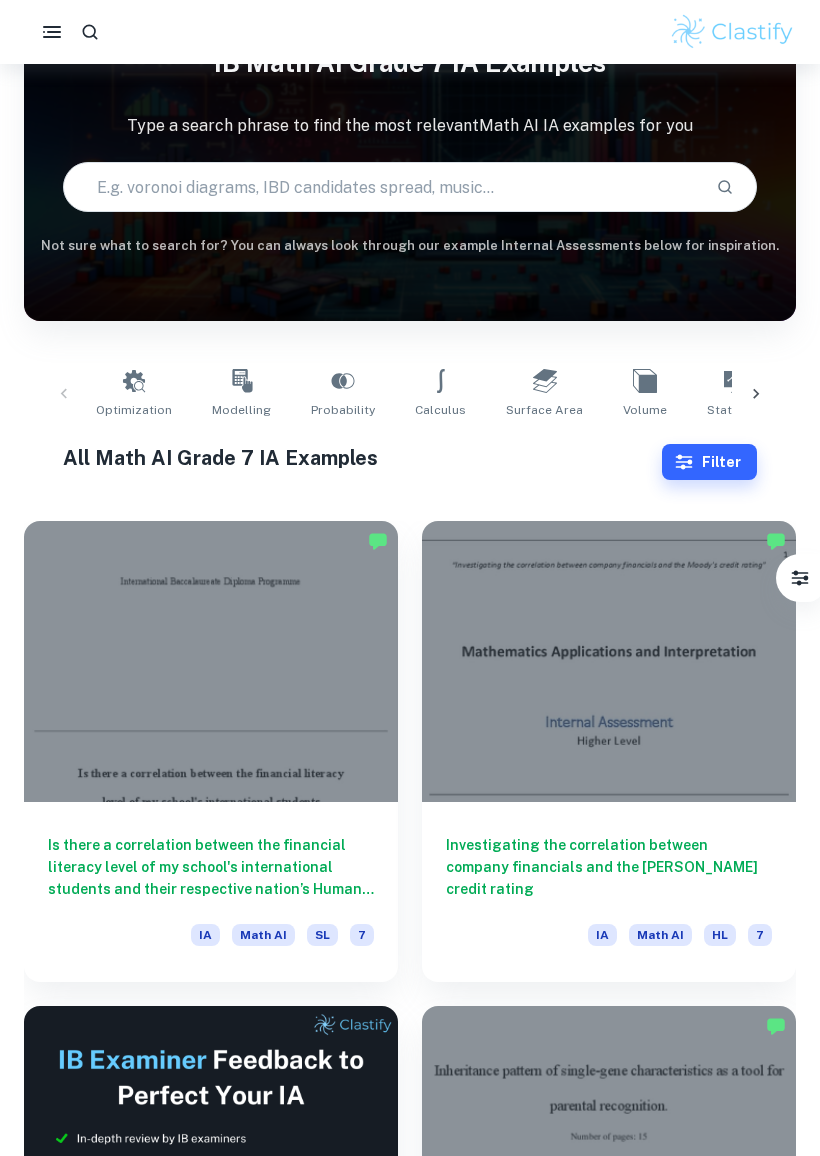click at bounding box center (211, 661) 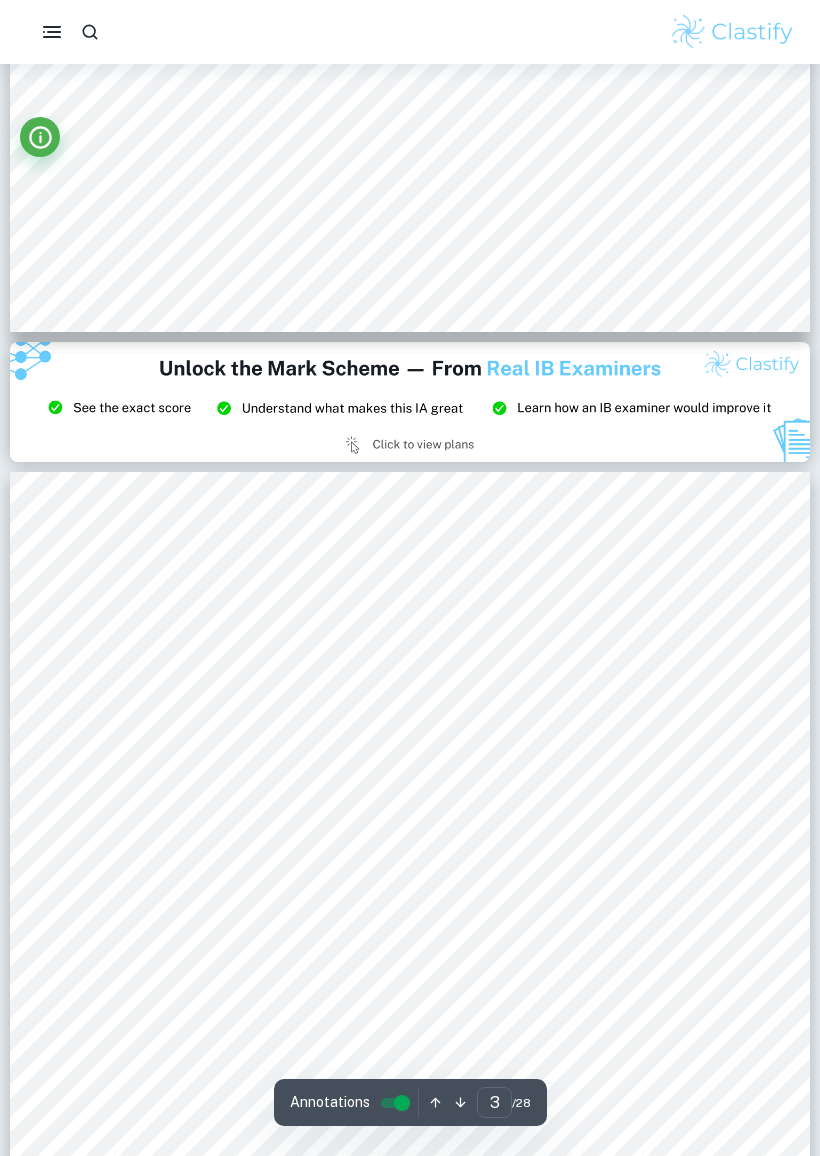type on "2" 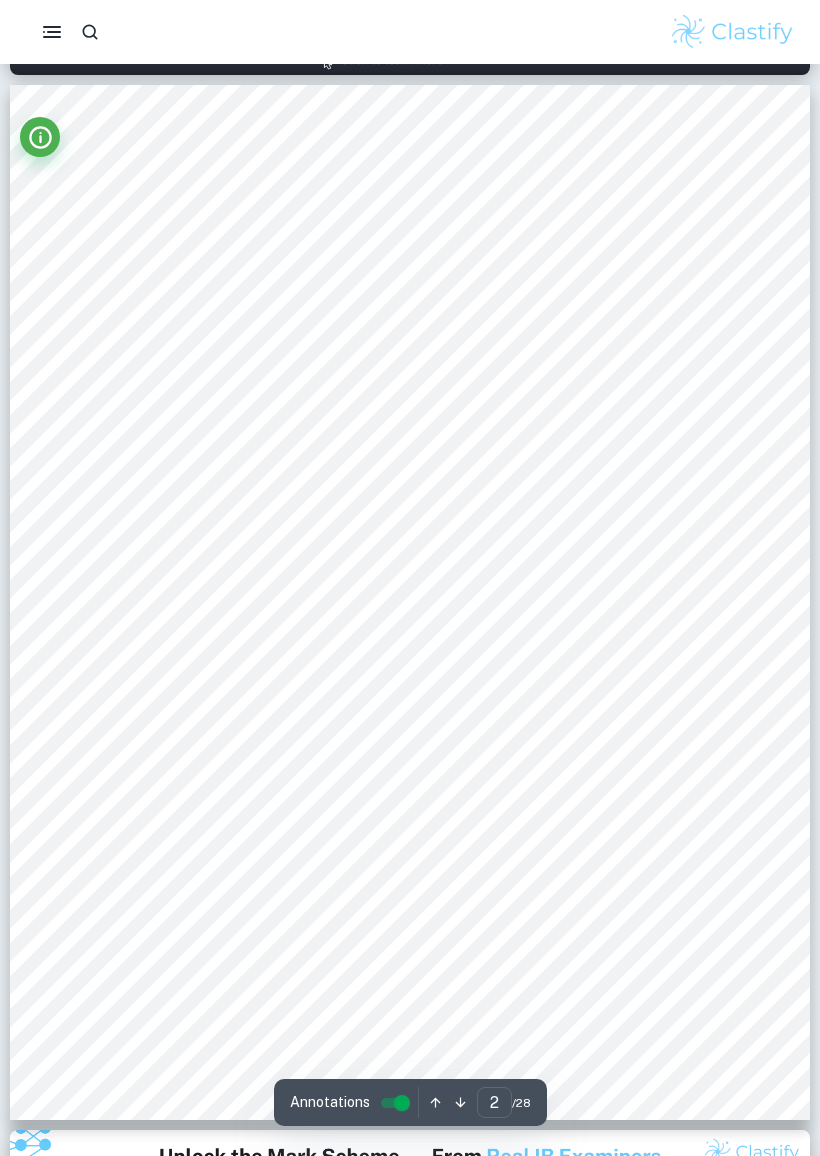 scroll, scrollTop: 1173, scrollLeft: 0, axis: vertical 